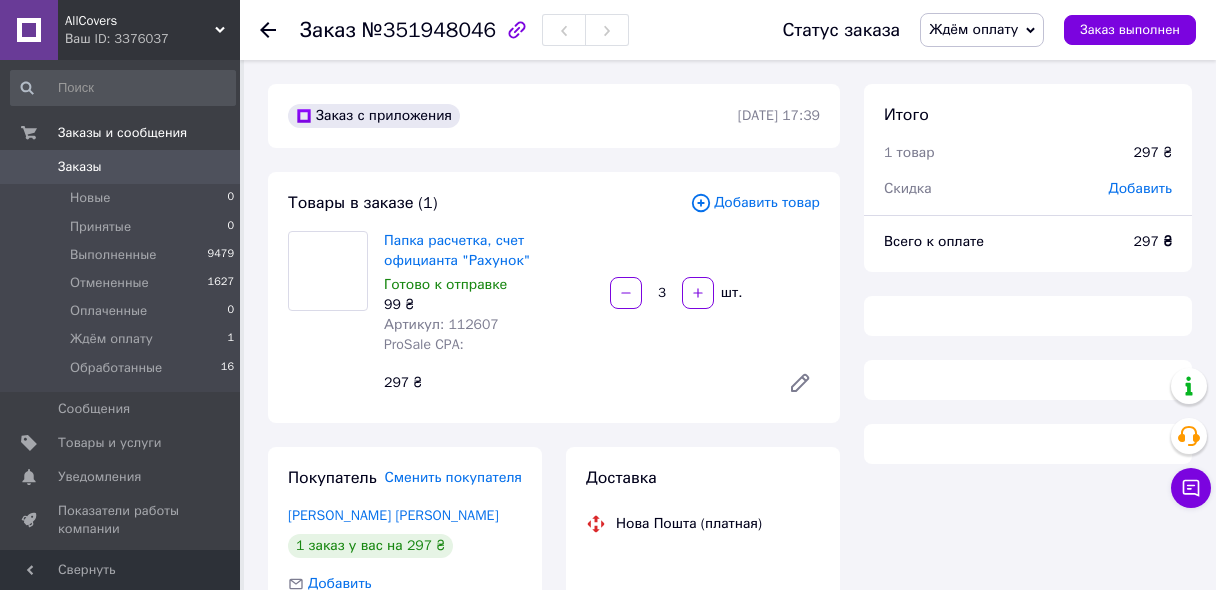 scroll, scrollTop: 160, scrollLeft: 0, axis: vertical 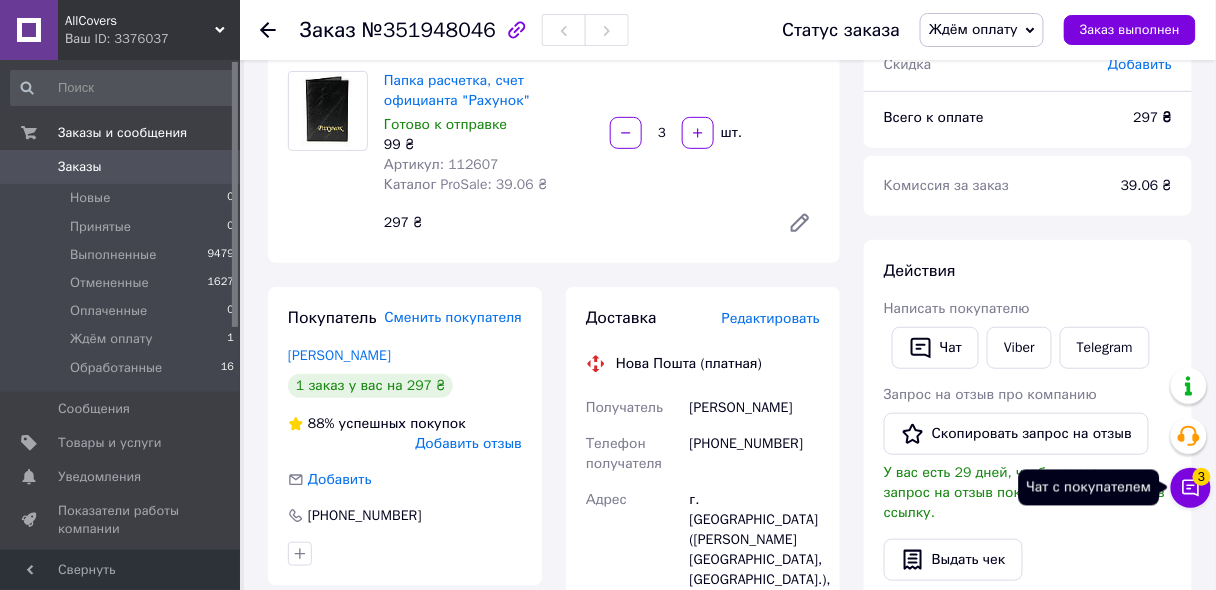 click 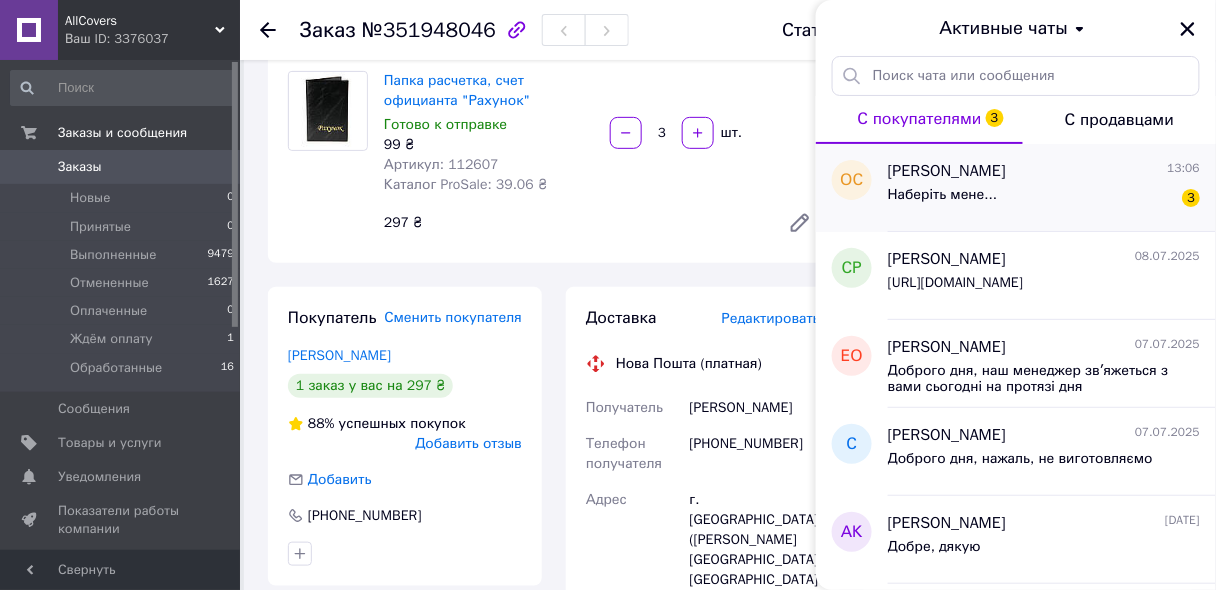 click on "Олександр Стрілець" at bounding box center (947, 171) 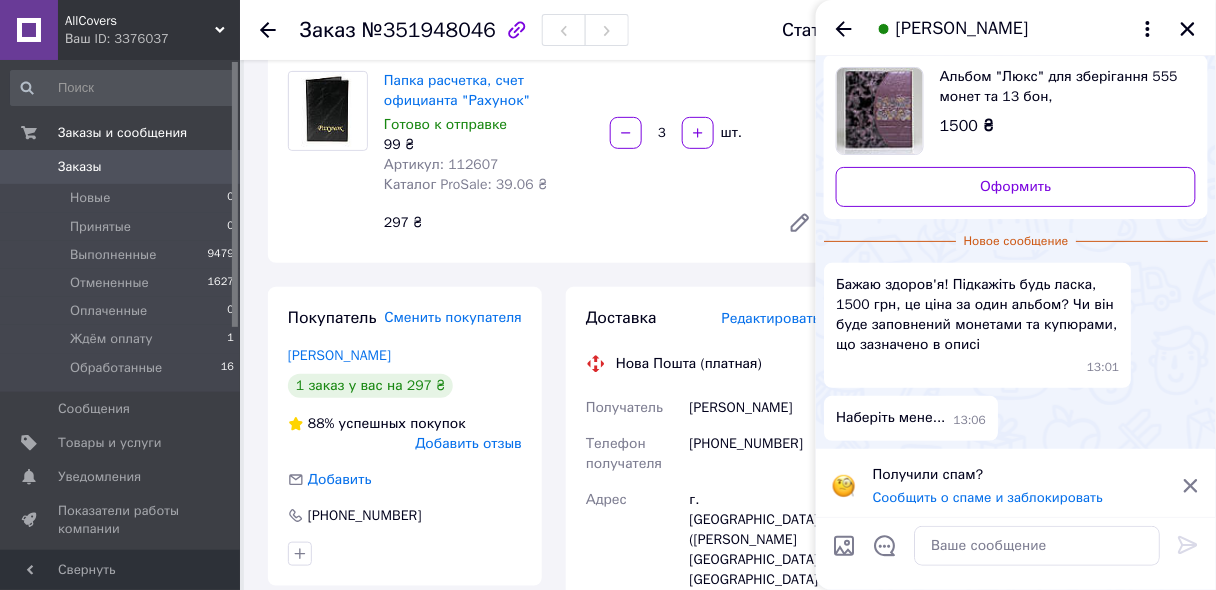 scroll, scrollTop: 8, scrollLeft: 0, axis: vertical 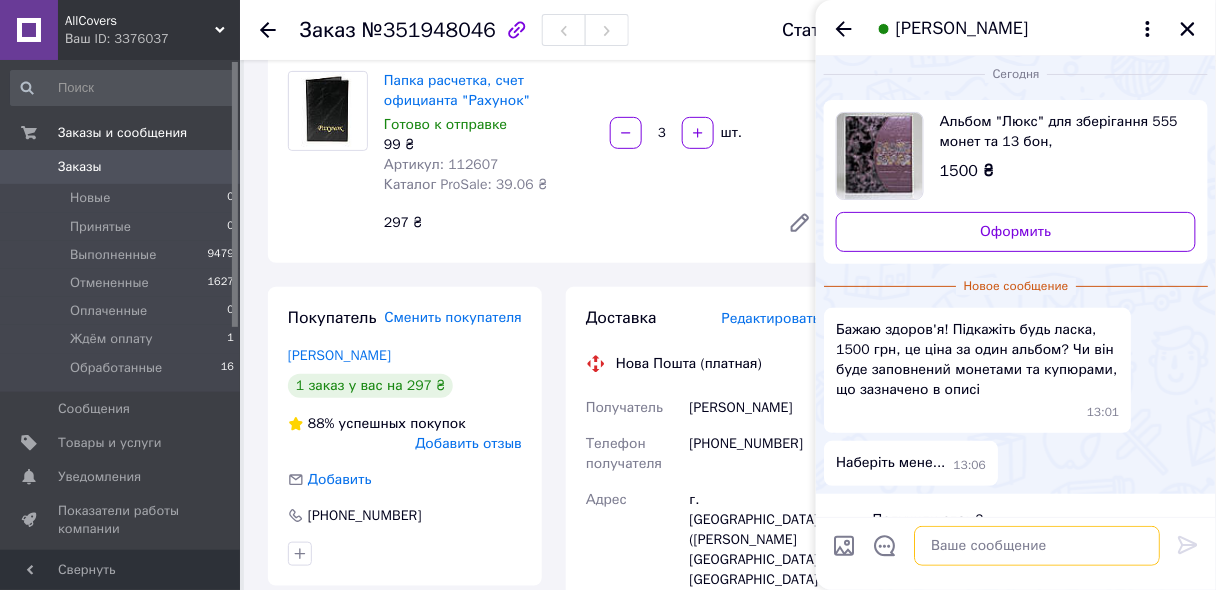 click at bounding box center (1037, 546) 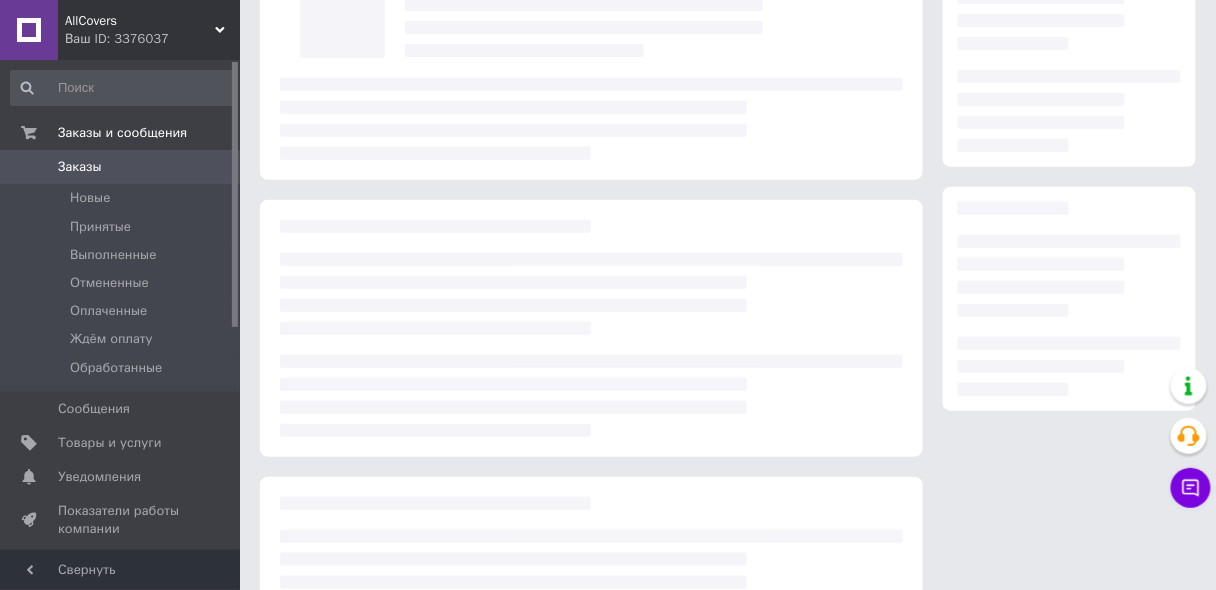 scroll, scrollTop: 160, scrollLeft: 0, axis: vertical 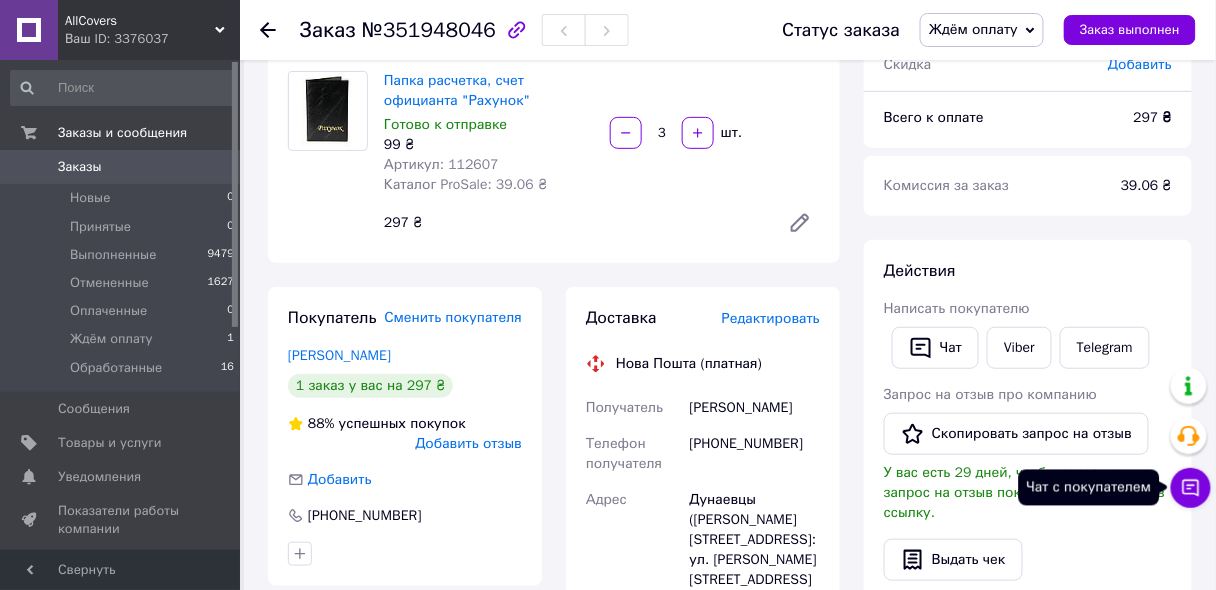 click 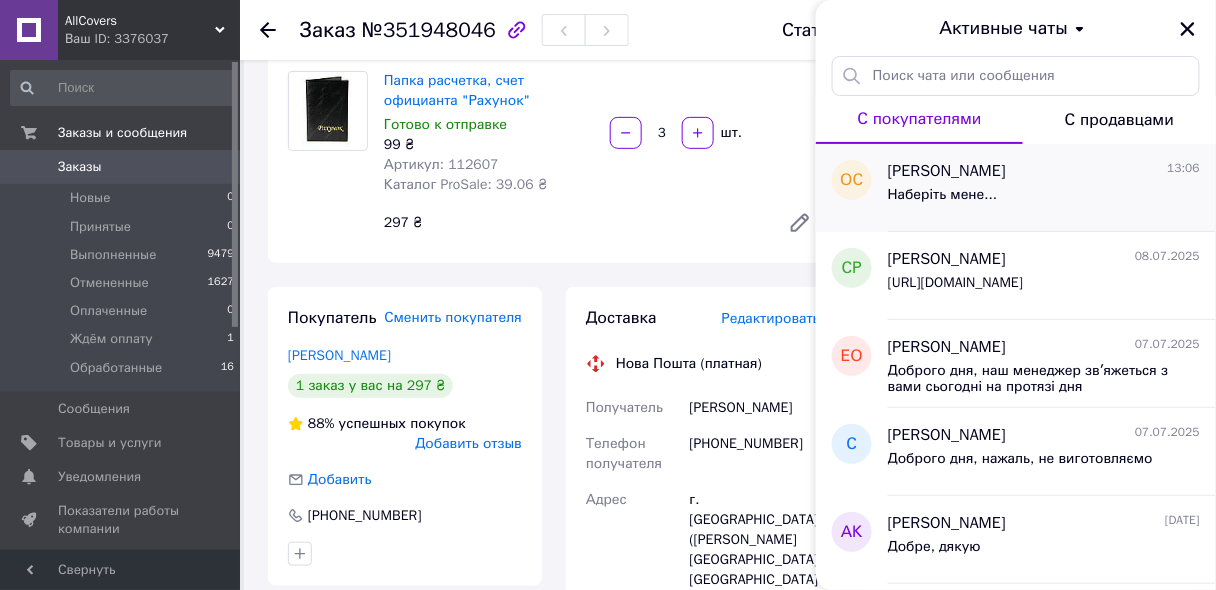 click on "Олександр Стрілець" at bounding box center (947, 171) 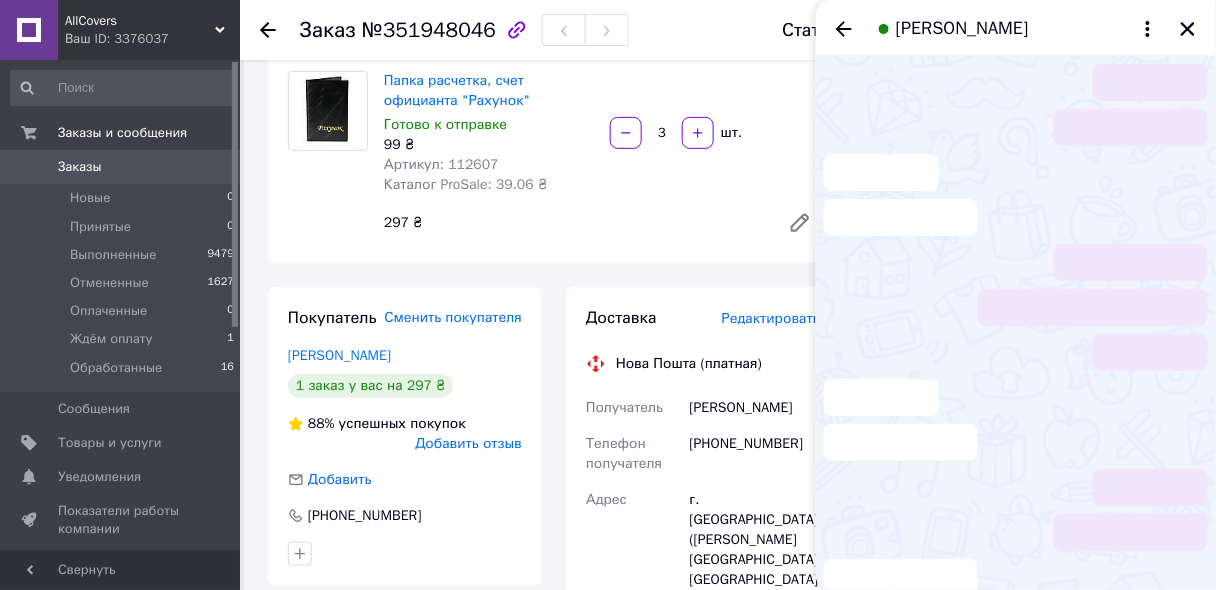 scroll, scrollTop: 21, scrollLeft: 0, axis: vertical 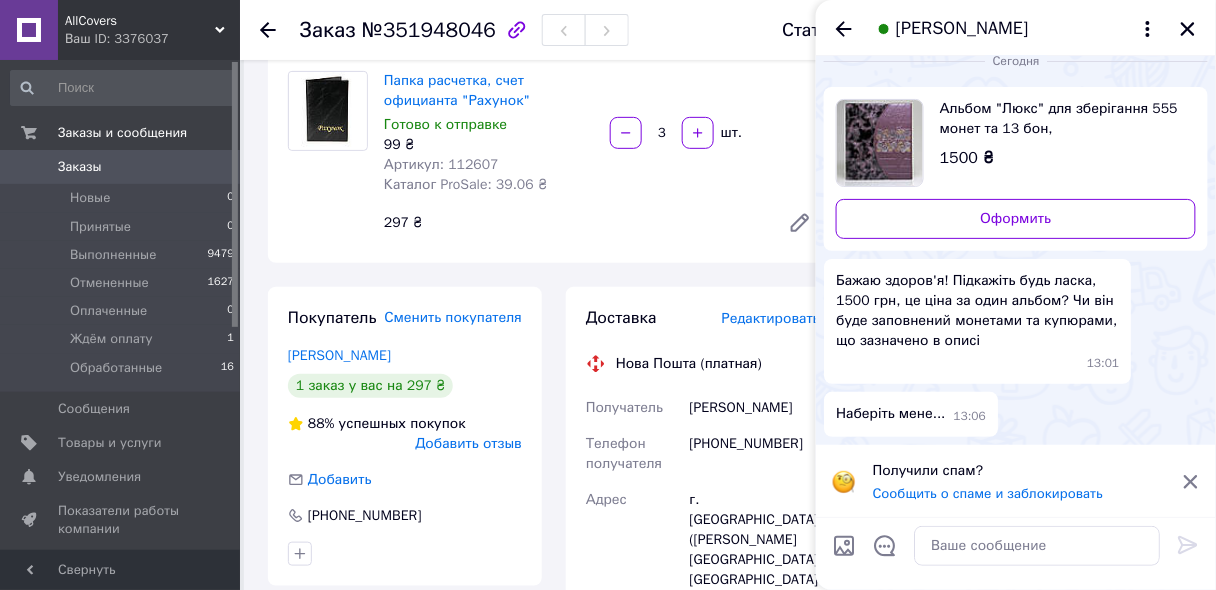 click at bounding box center (1016, 553) 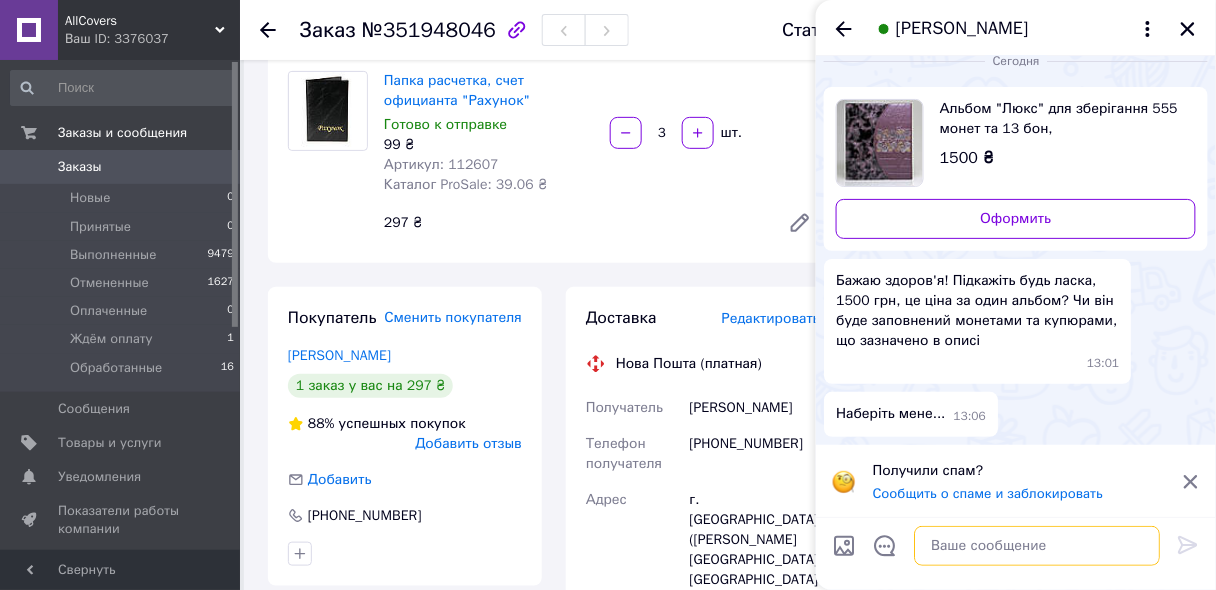 click at bounding box center [1037, 546] 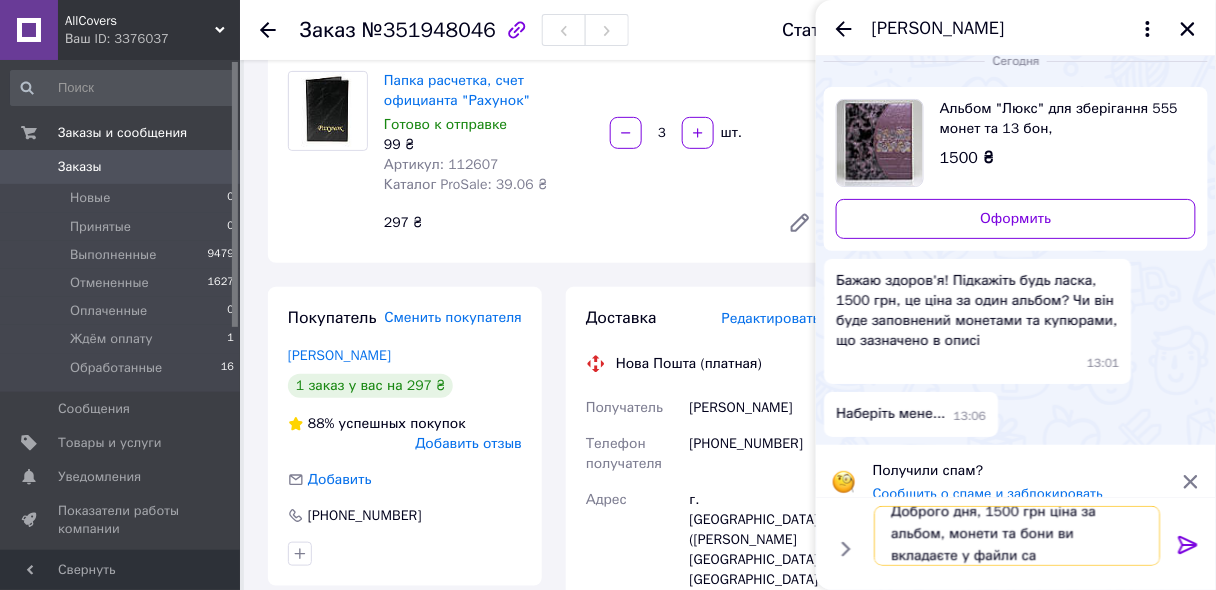 scroll, scrollTop: 1, scrollLeft: 0, axis: vertical 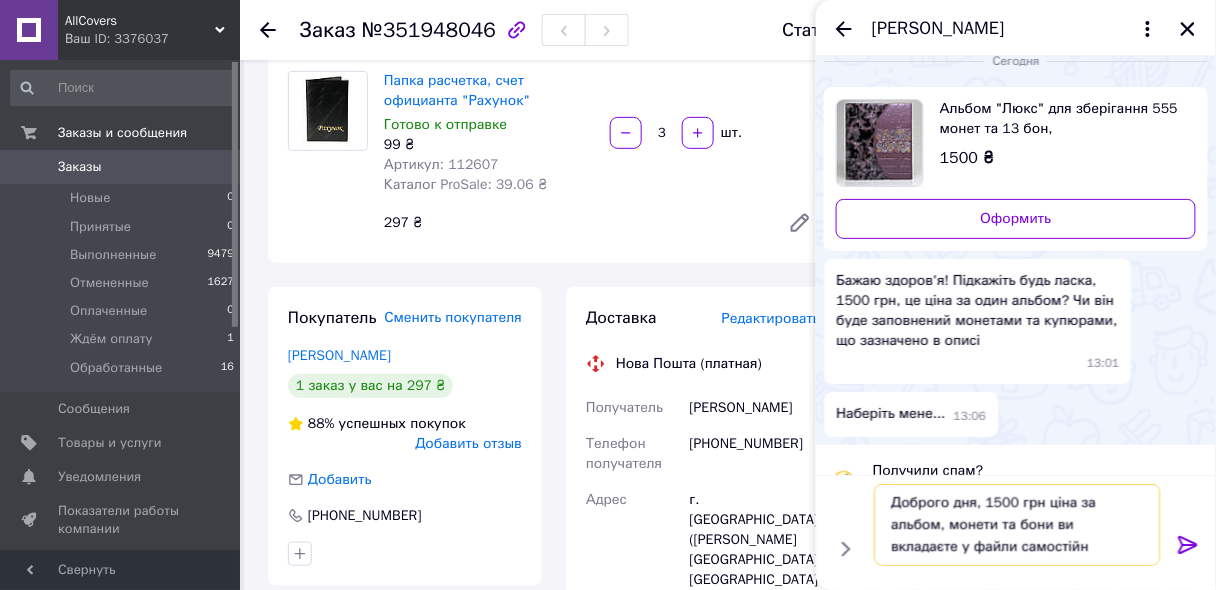 type on "Доброго дня, 1500 грн ціна за альбом, монети та бони ви вкладаєте у файли самостійно" 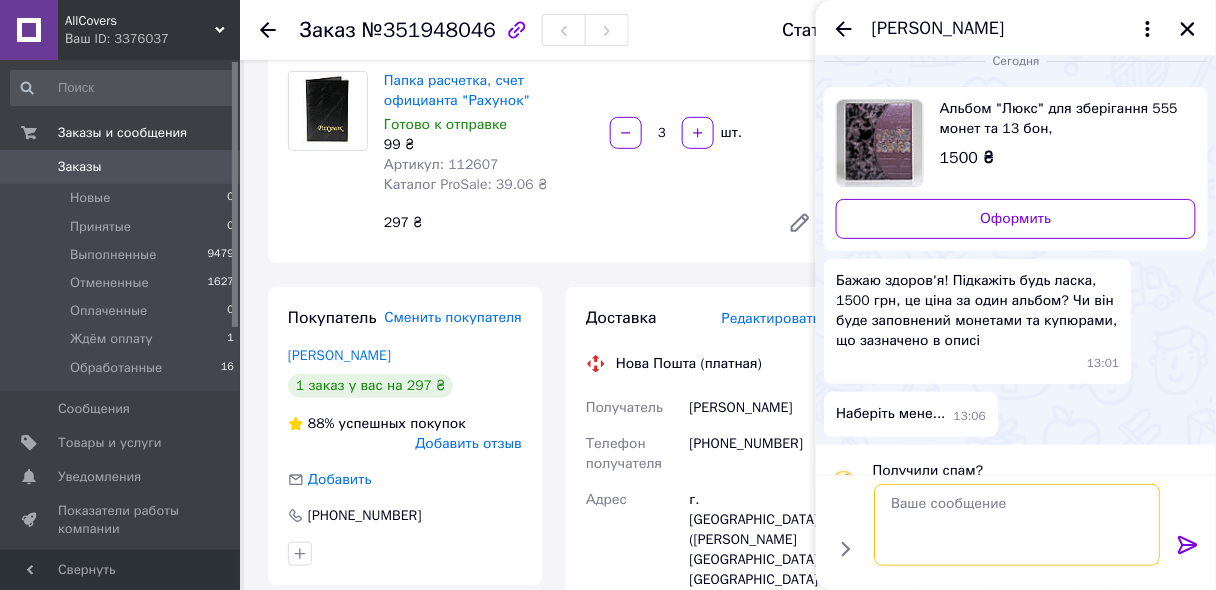 scroll, scrollTop: 0, scrollLeft: 0, axis: both 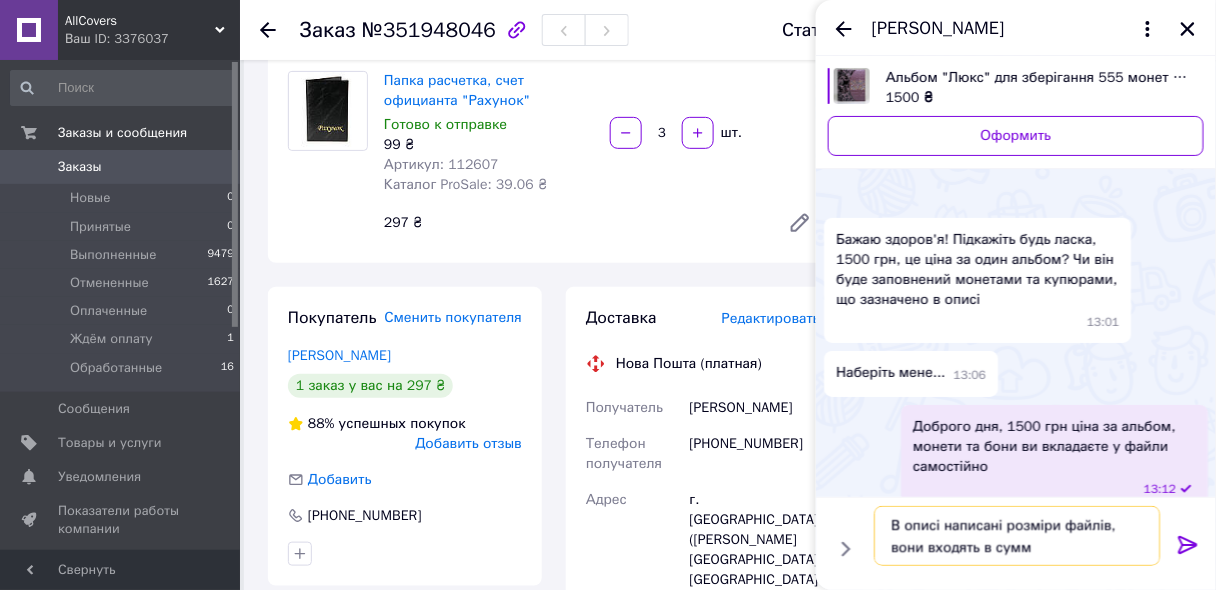 type on "В описі написані розміри файлів, вони входять в сумму" 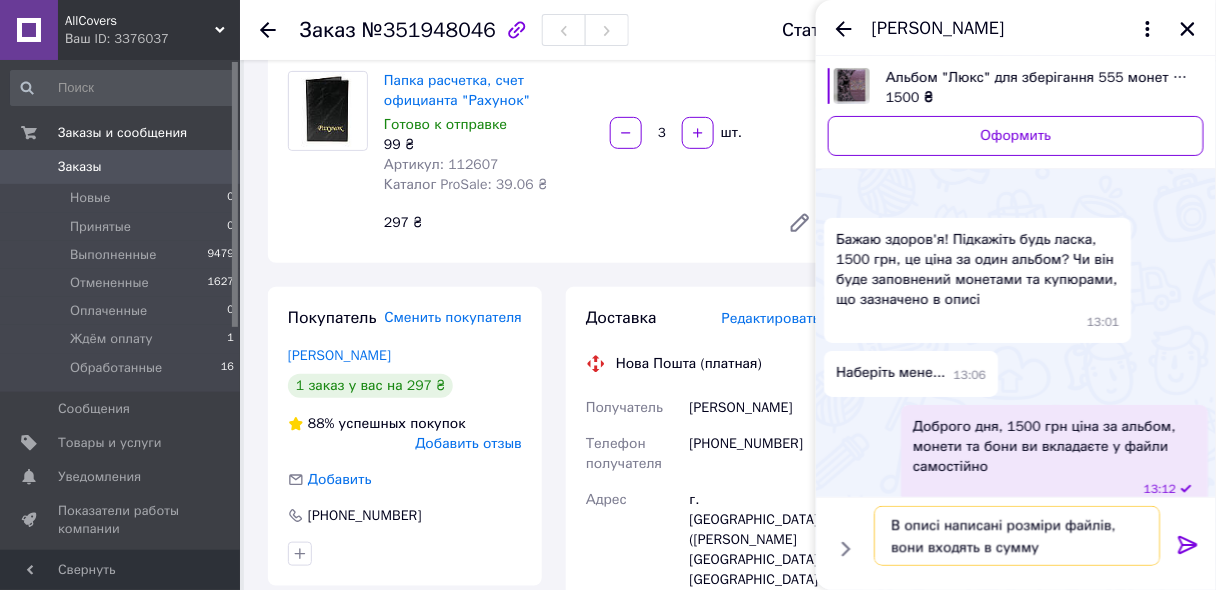 type 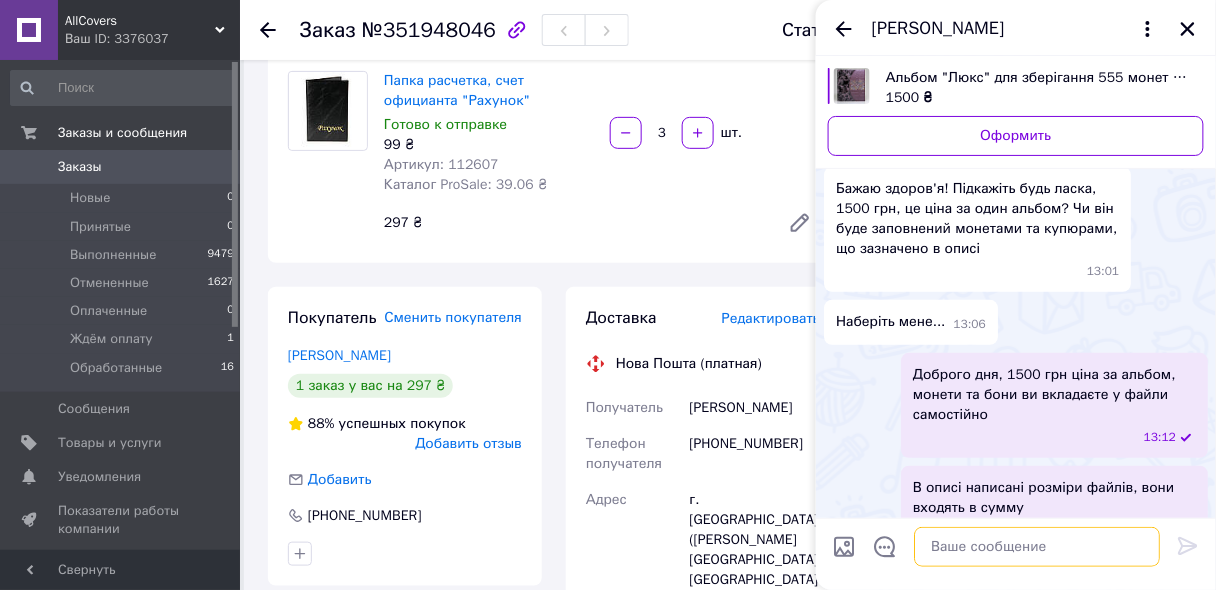 scroll, scrollTop: 103, scrollLeft: 0, axis: vertical 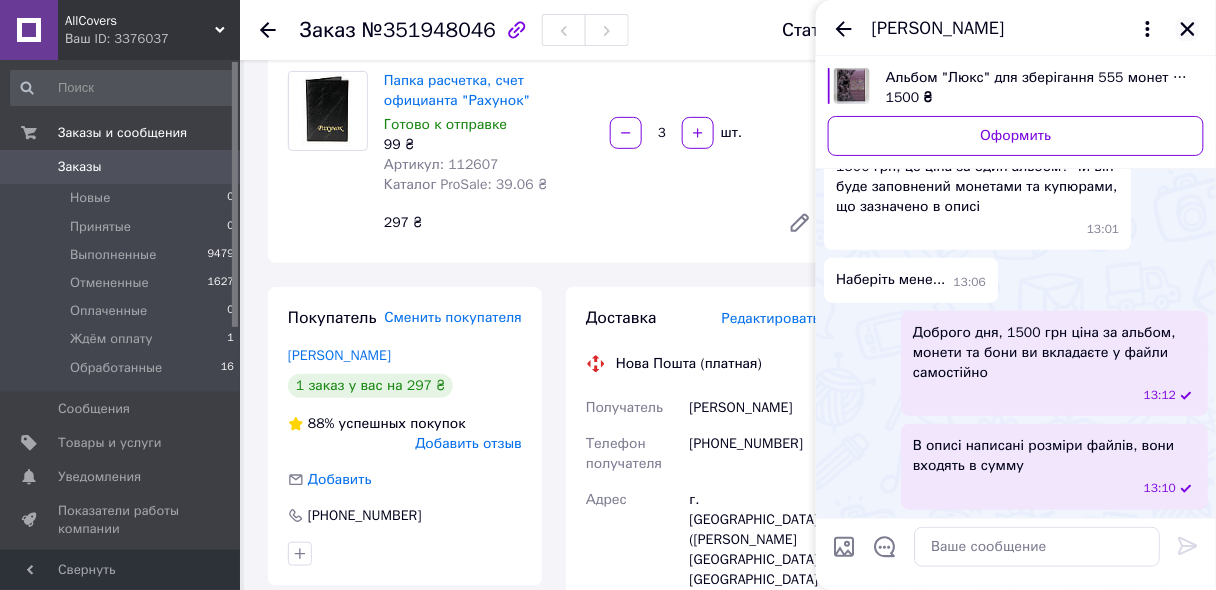 click 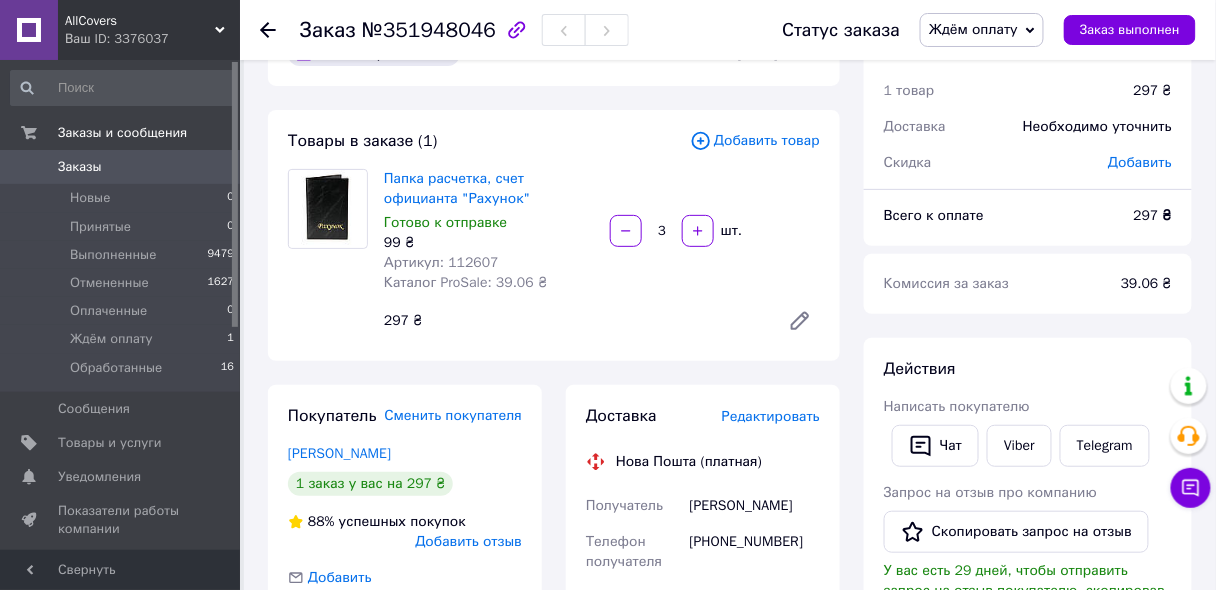 scroll, scrollTop: 0, scrollLeft: 0, axis: both 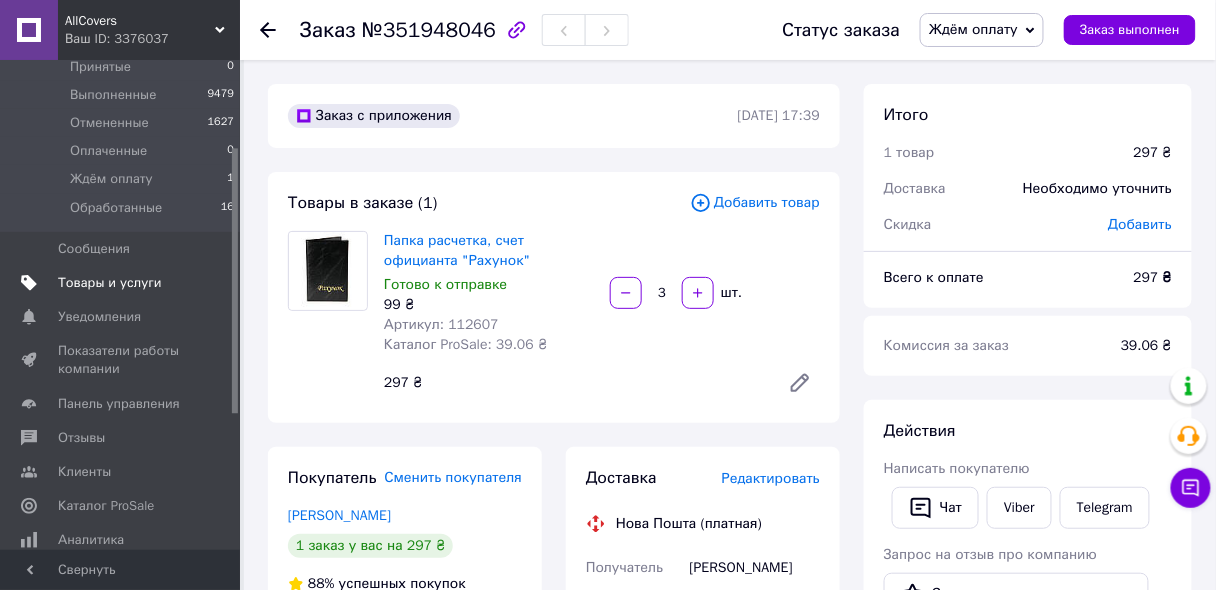 click on "Товары и услуги" at bounding box center (110, 283) 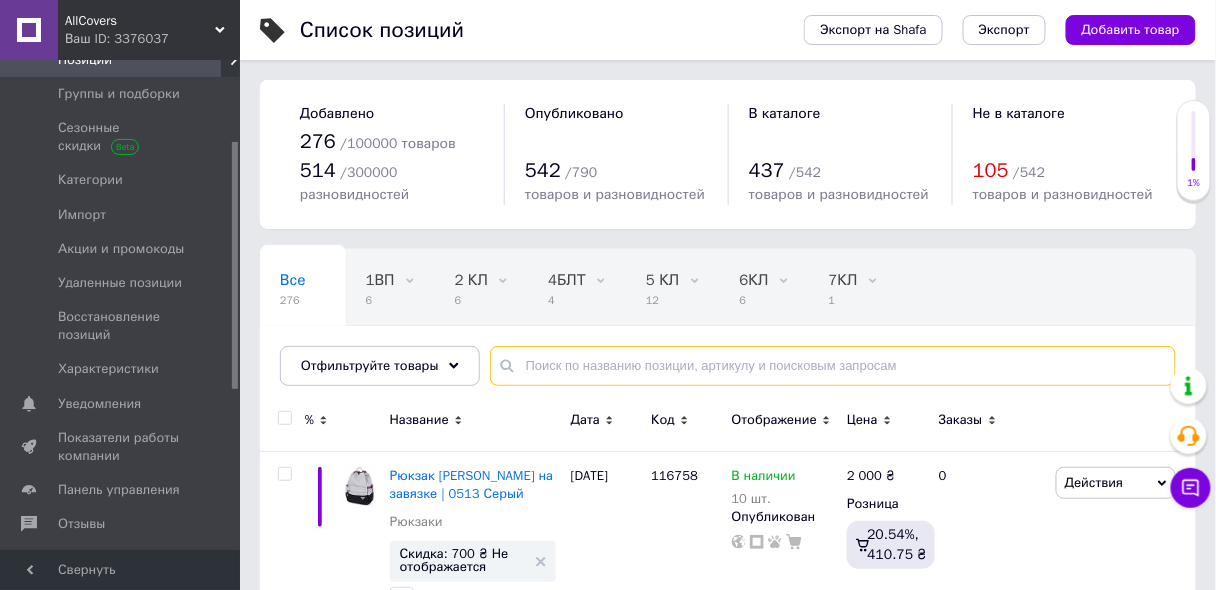 click at bounding box center (833, 366) 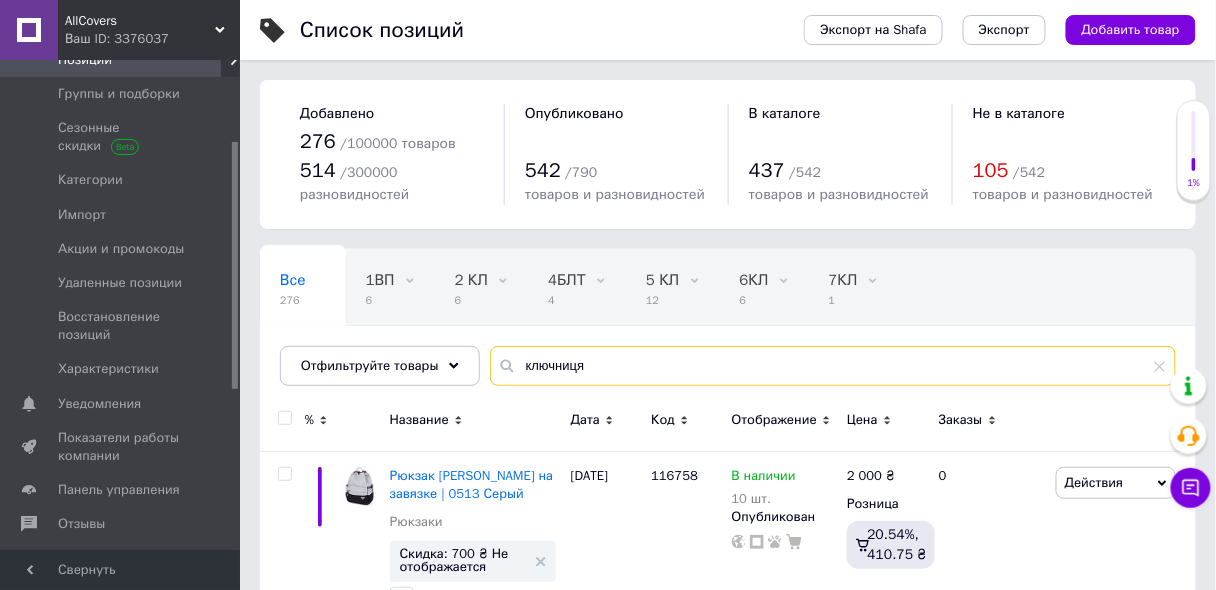 type on "ключниця" 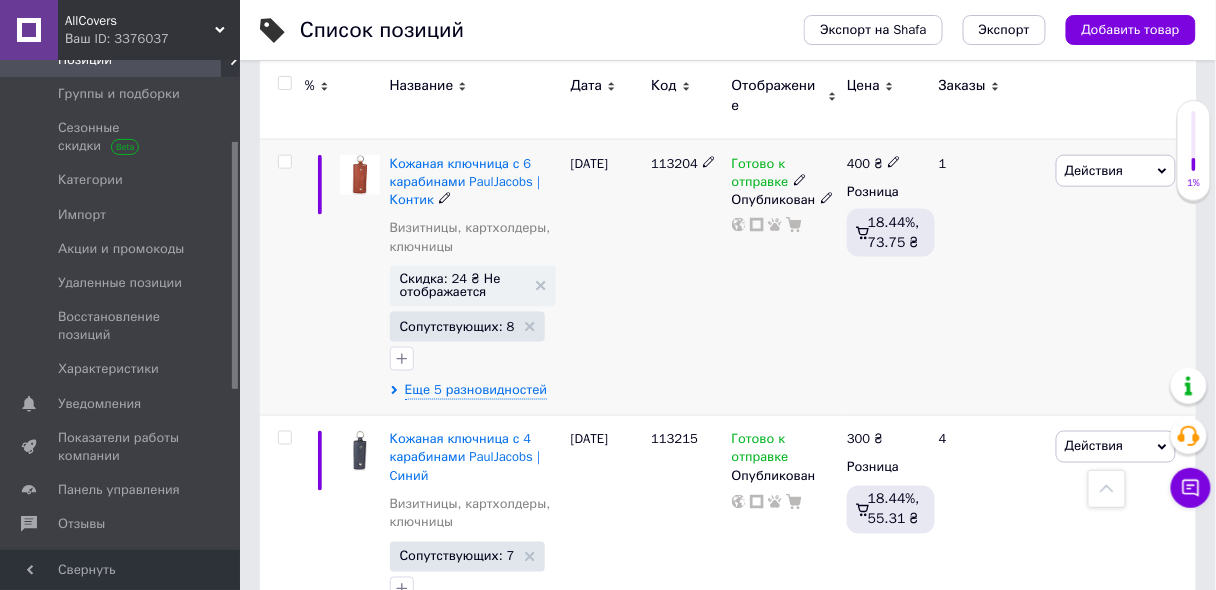scroll, scrollTop: 480, scrollLeft: 0, axis: vertical 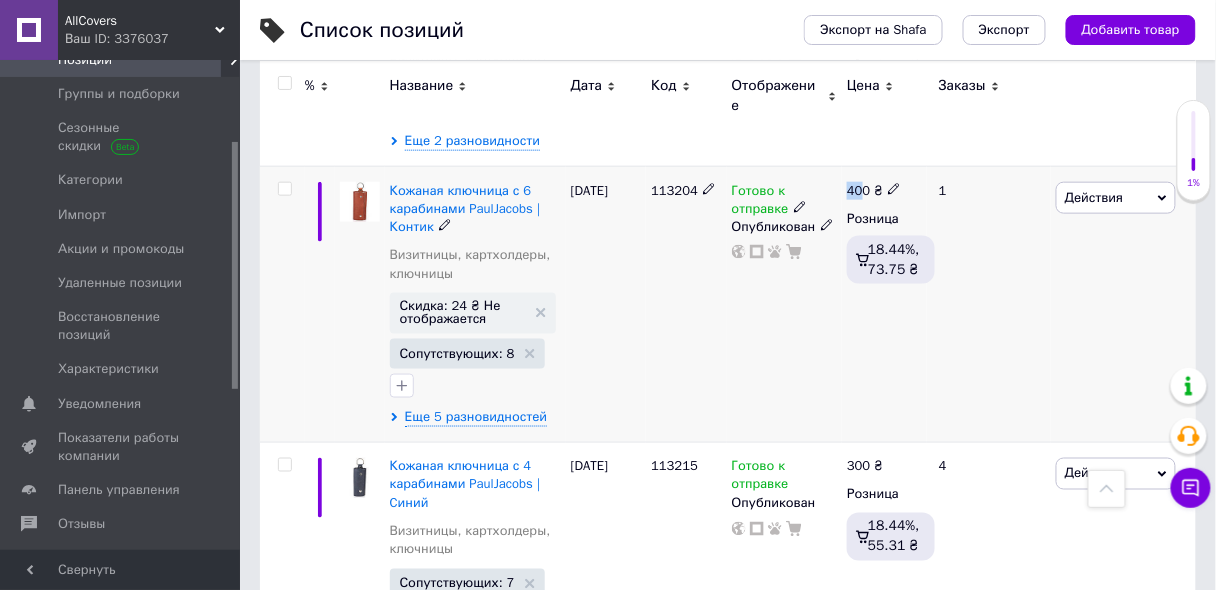 drag, startPoint x: 848, startPoint y: 188, endPoint x: 864, endPoint y: 188, distance: 16 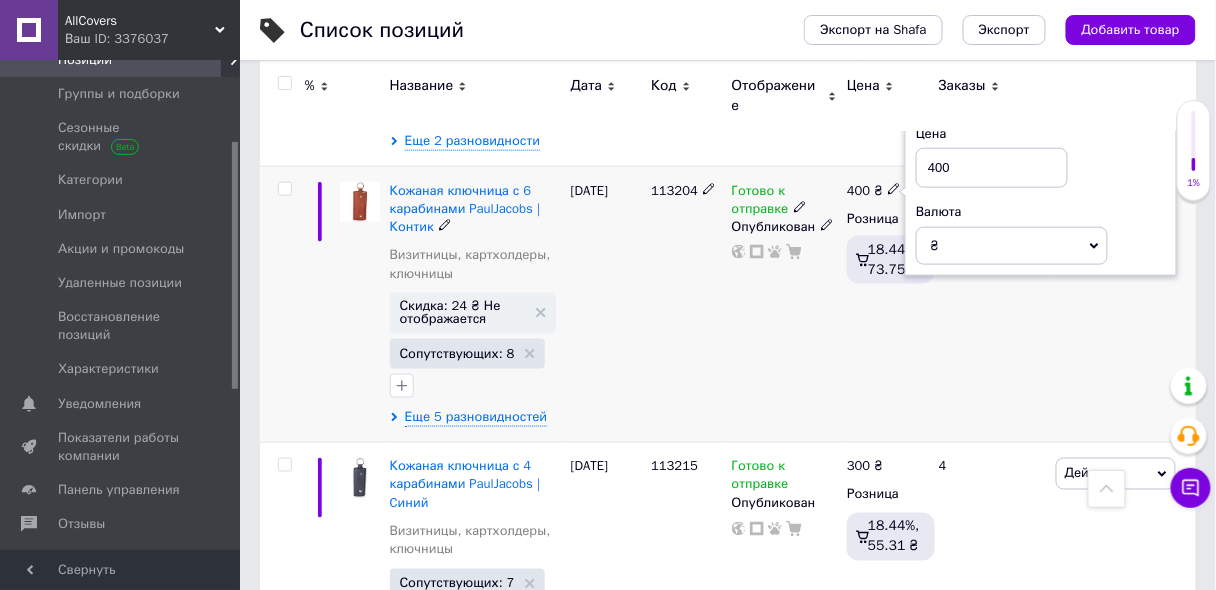 click on "113204" at bounding box center [686, 304] 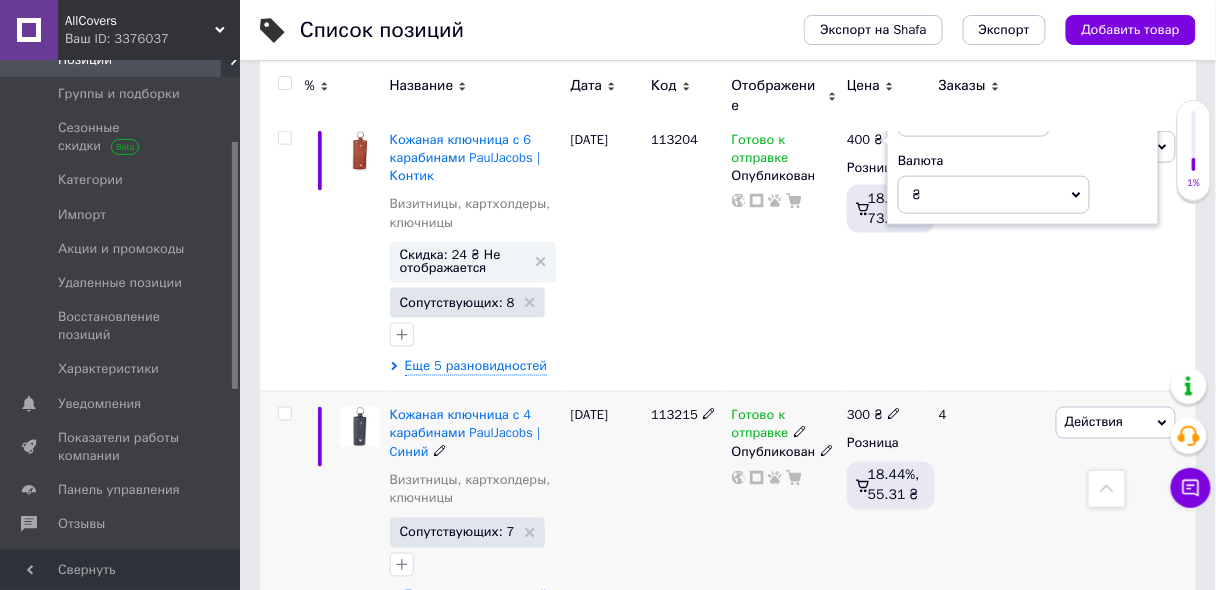 scroll, scrollTop: 579, scrollLeft: 0, axis: vertical 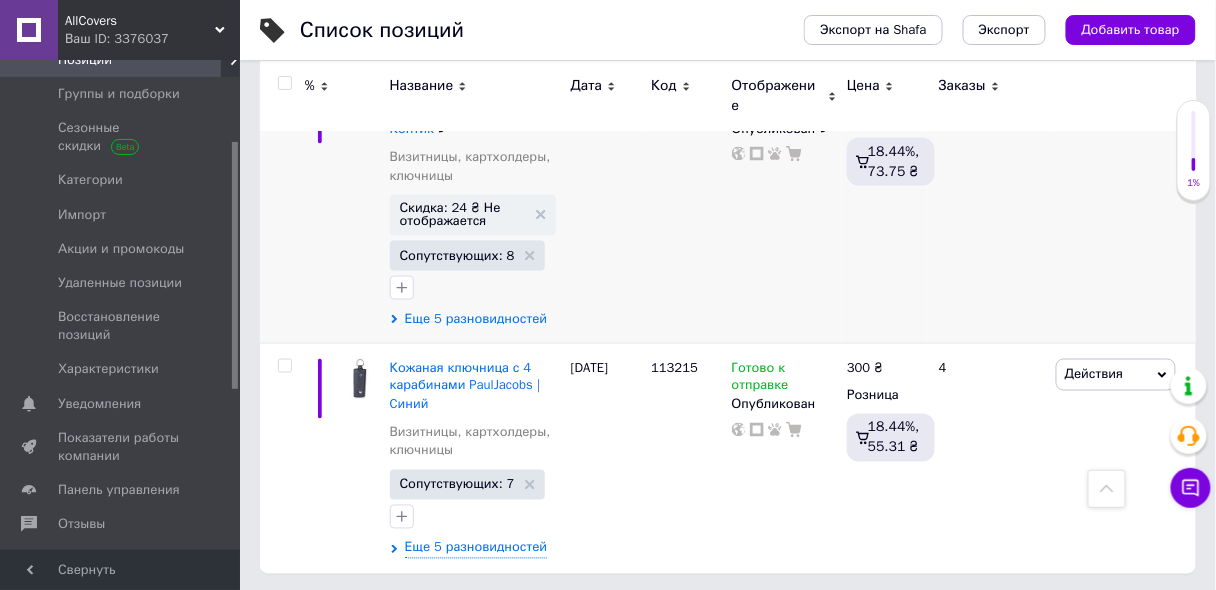 click on "Еще 5 разновидностей" at bounding box center (476, 319) 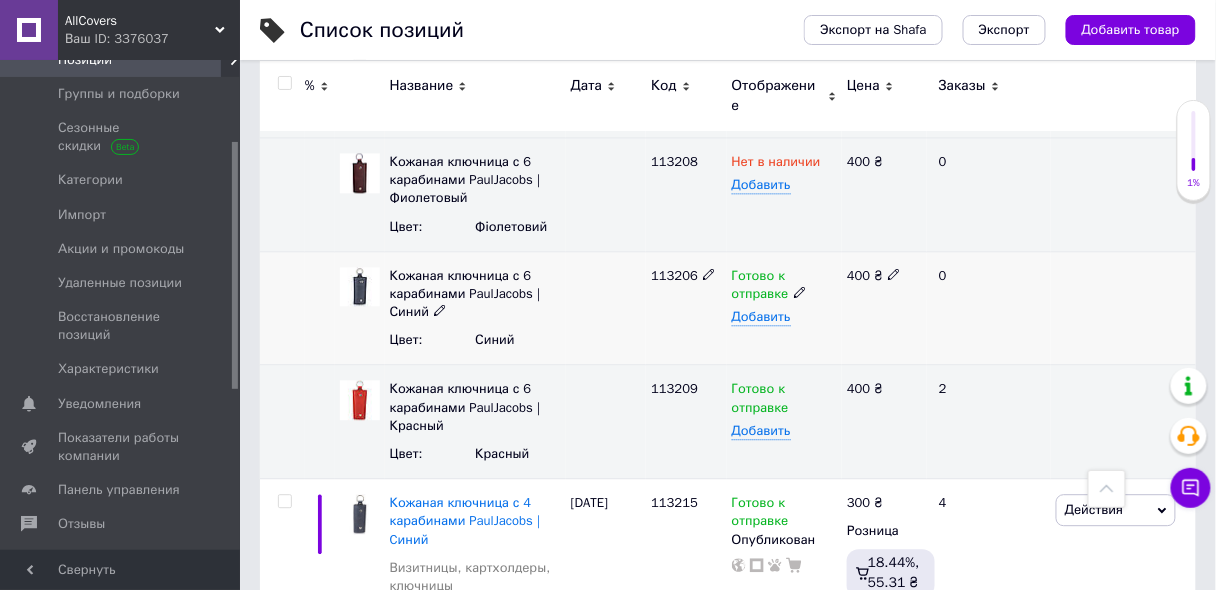 scroll, scrollTop: 1059, scrollLeft: 0, axis: vertical 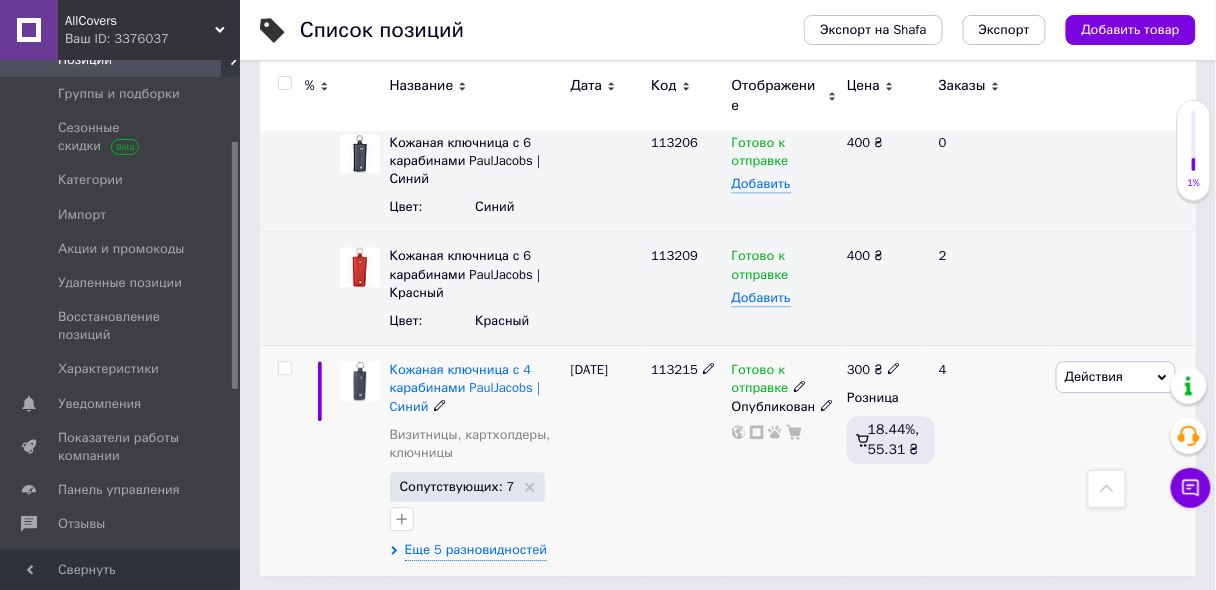 click on "Кожаная ключница с 4 карабинами PaulJacobs | Cиний Визитницы, картхолдеры, ключницы Сопутствующих: 7 Еще 5 разновидностей" at bounding box center [475, 461] 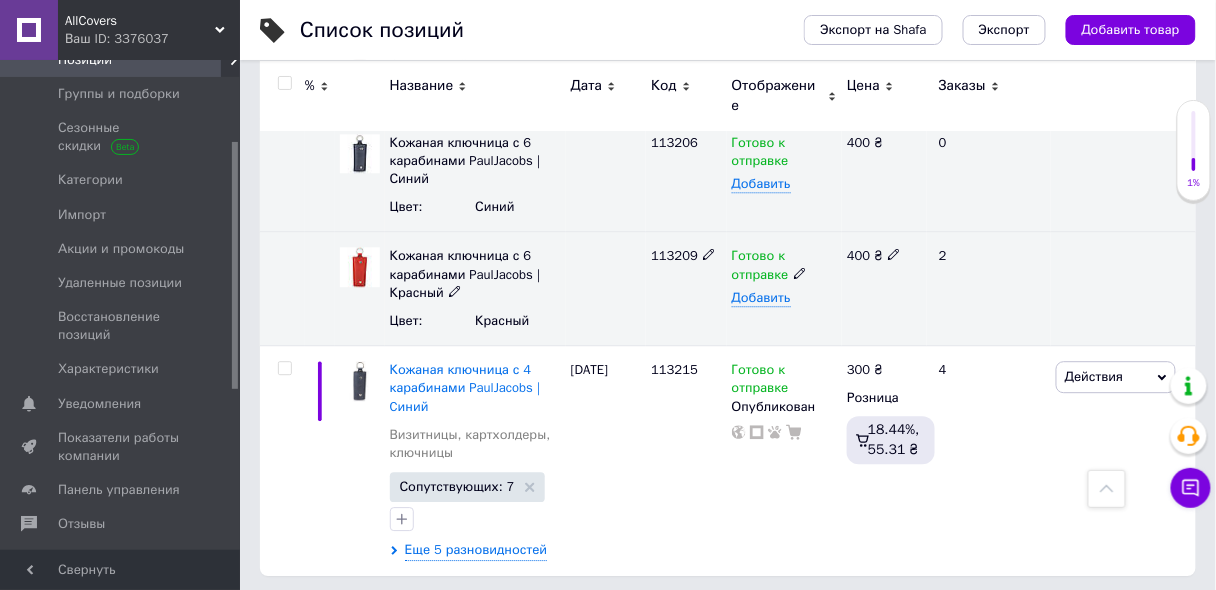 scroll, scrollTop: 1164, scrollLeft: 0, axis: vertical 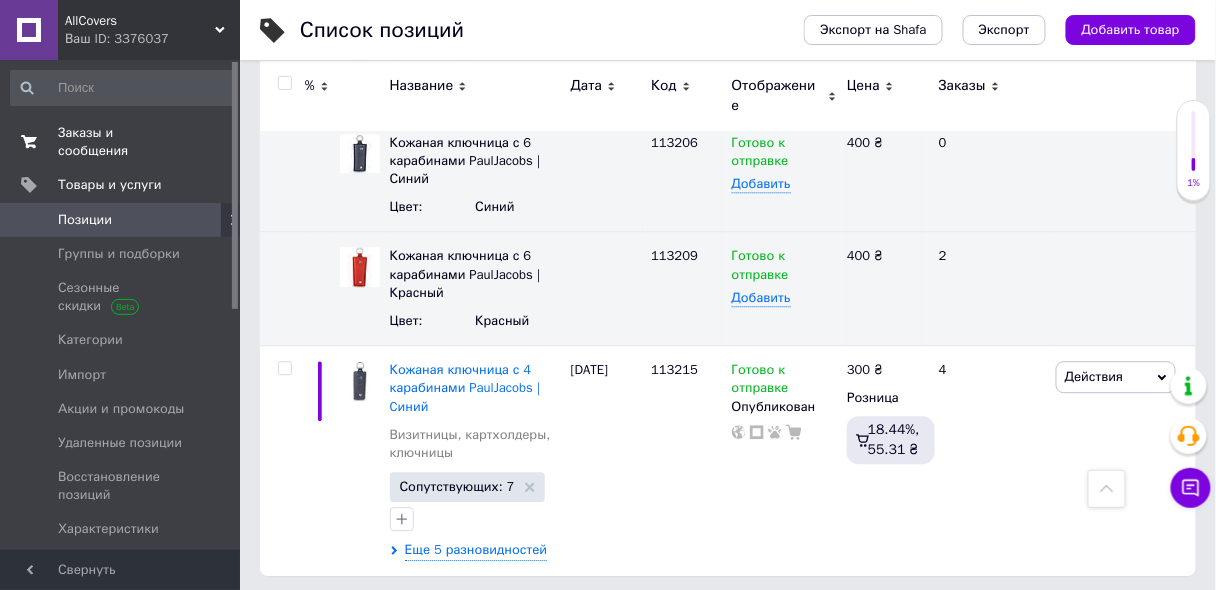 click on "Заказы и сообщения" at bounding box center [121, 142] 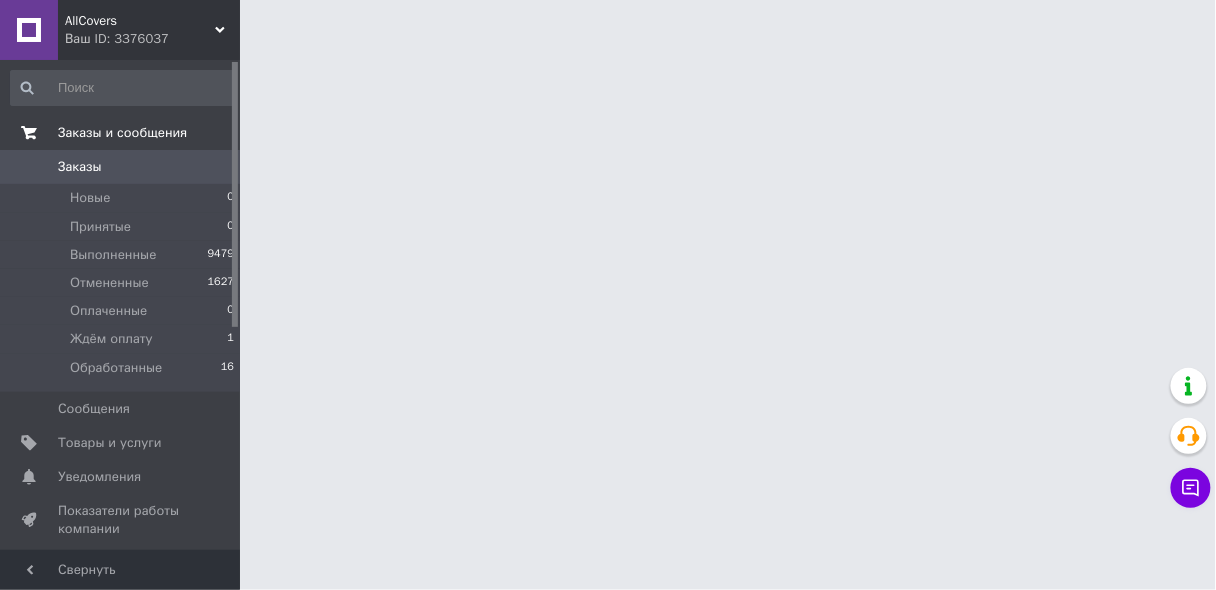 scroll, scrollTop: 0, scrollLeft: 0, axis: both 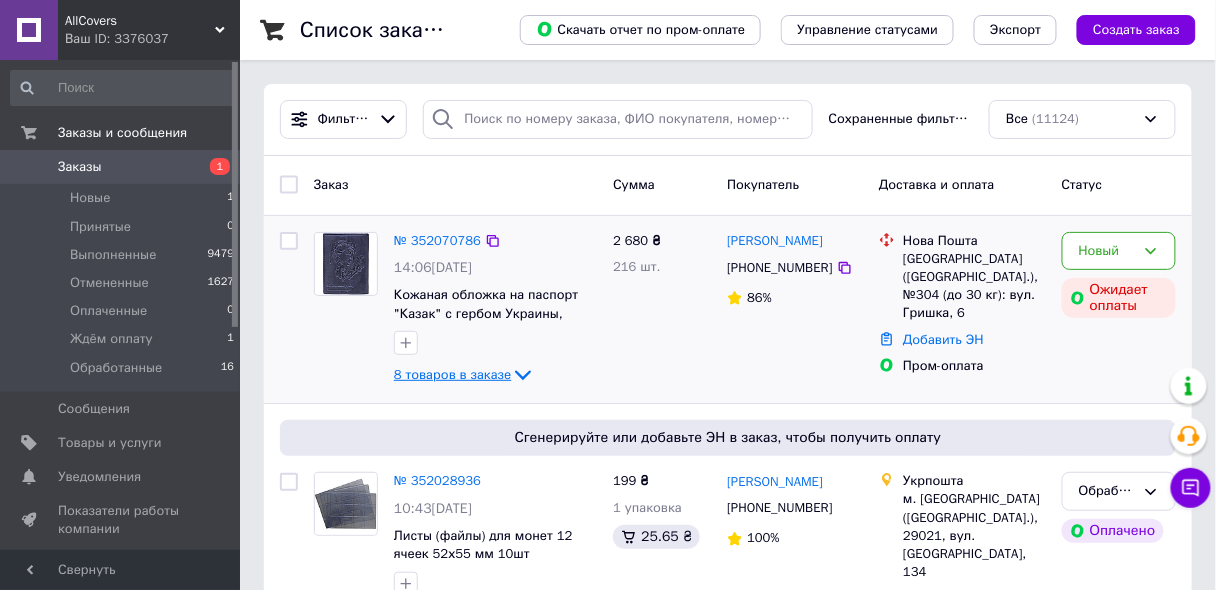 click on "8 товаров в заказе" at bounding box center [452, 374] 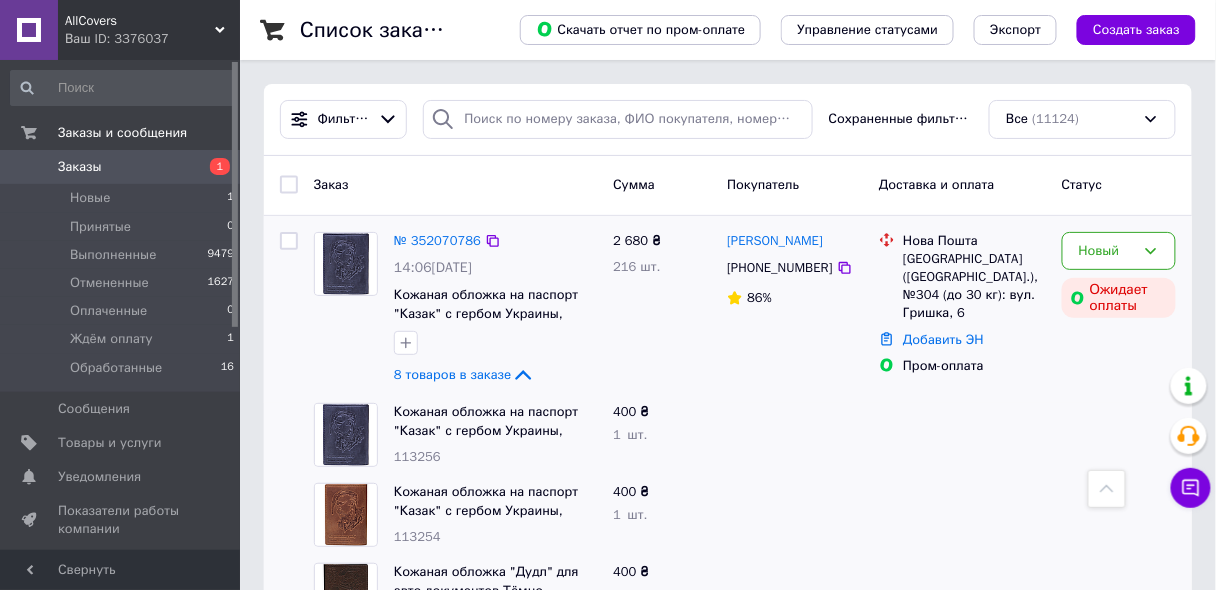 scroll, scrollTop: 0, scrollLeft: 0, axis: both 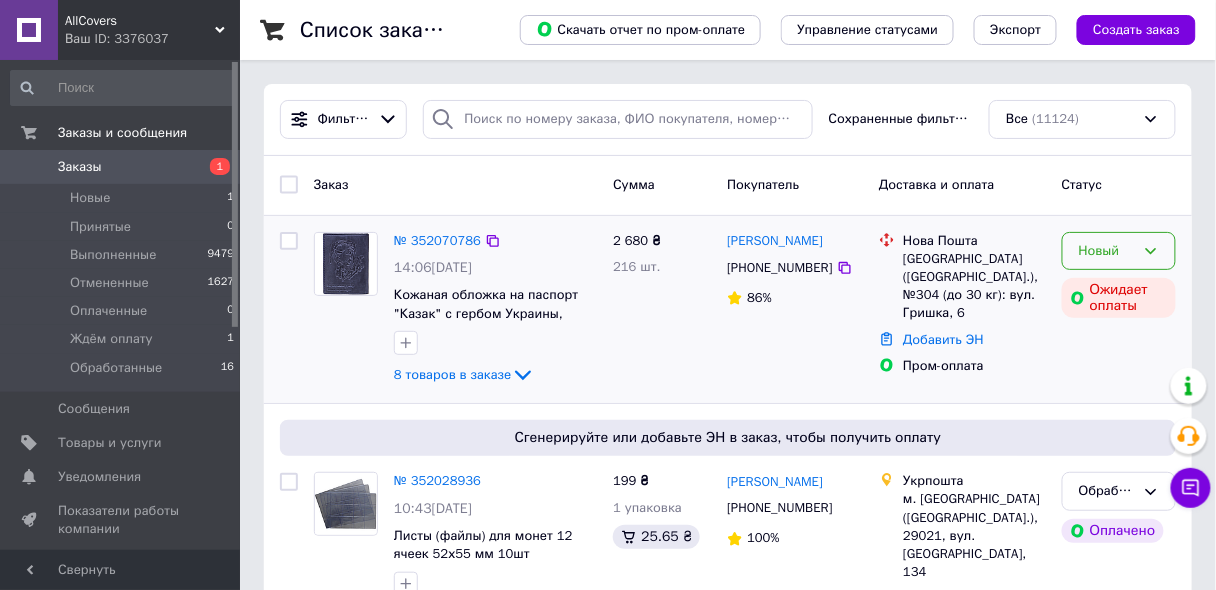 click on "Новый" at bounding box center (1107, 251) 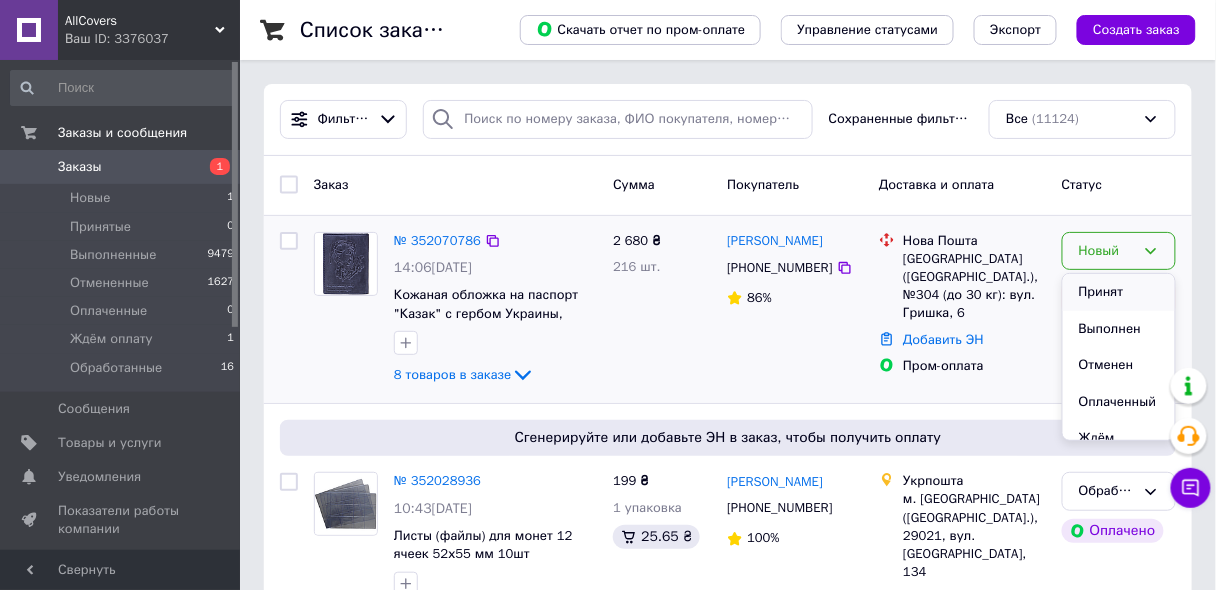 click on "Принят" at bounding box center [1119, 292] 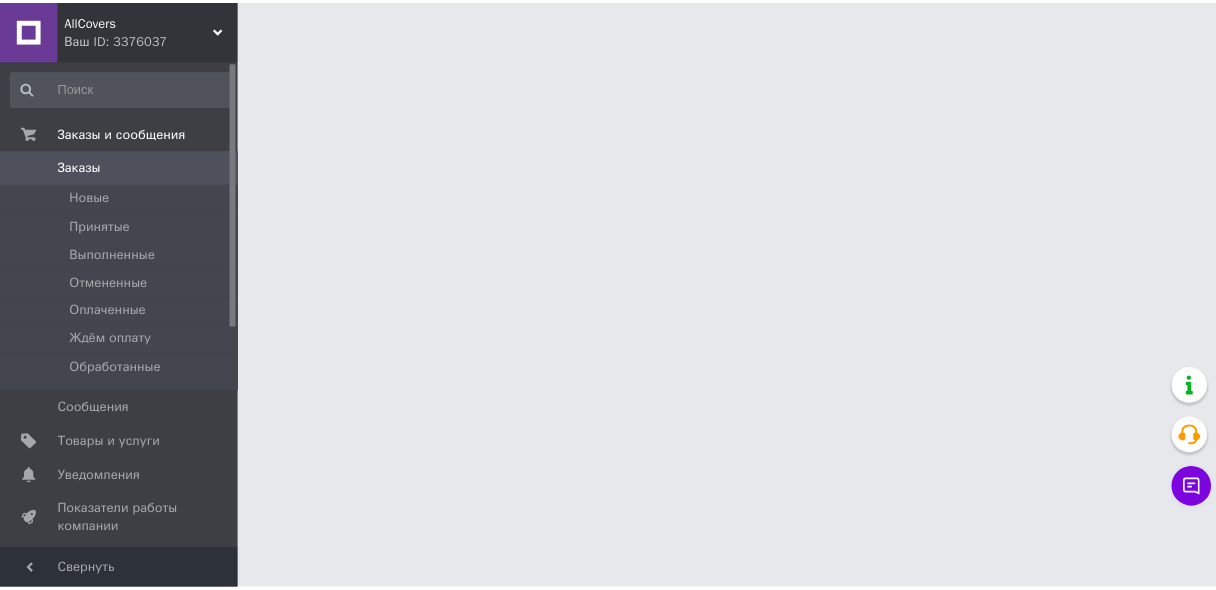 scroll, scrollTop: 0, scrollLeft: 0, axis: both 